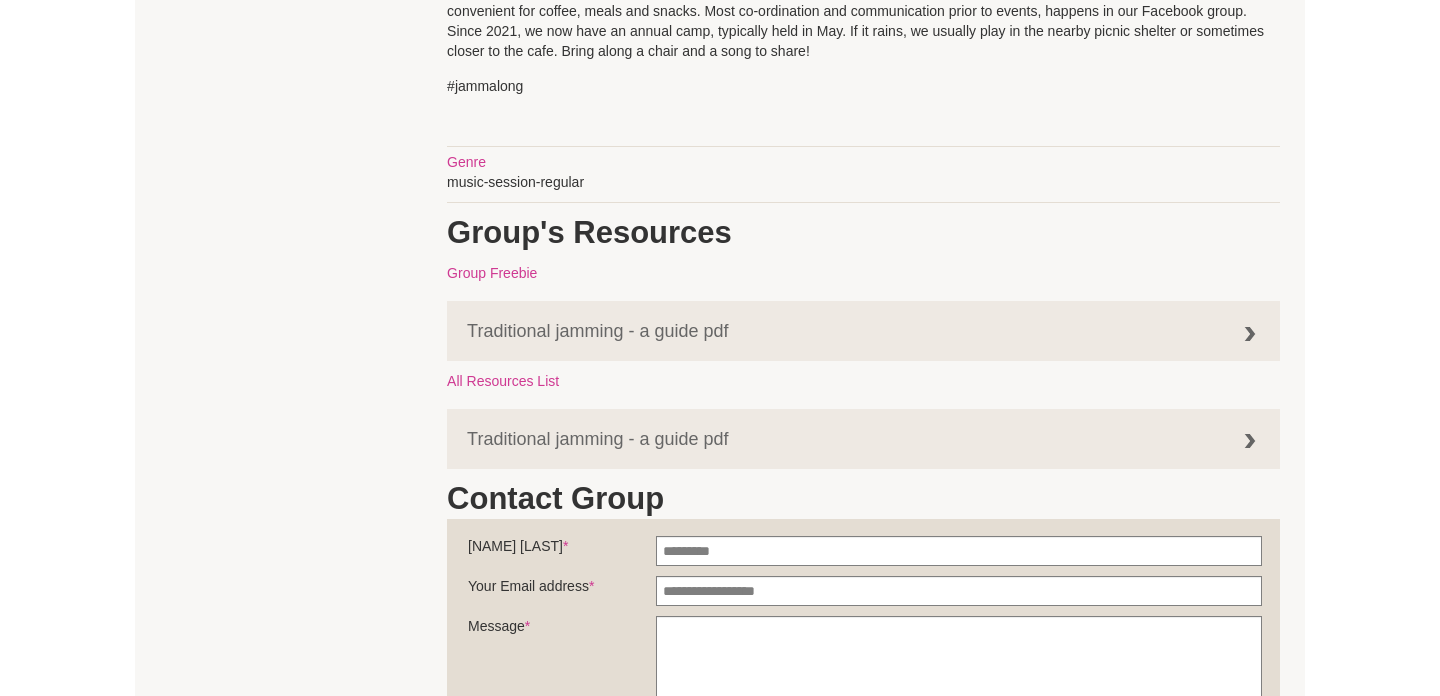 scroll, scrollTop: 1390, scrollLeft: 0, axis: vertical 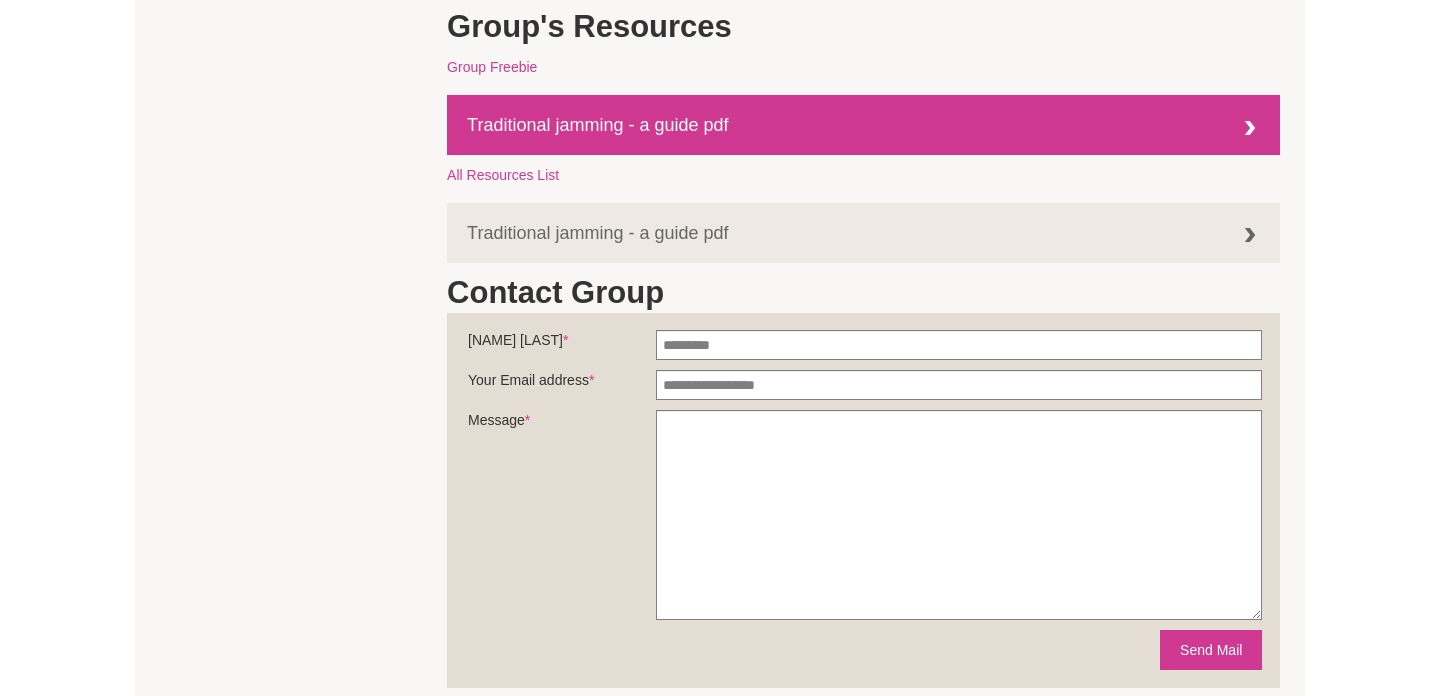 click on "Traditional jamming - a guide pdf" at bounding box center [863, 125] 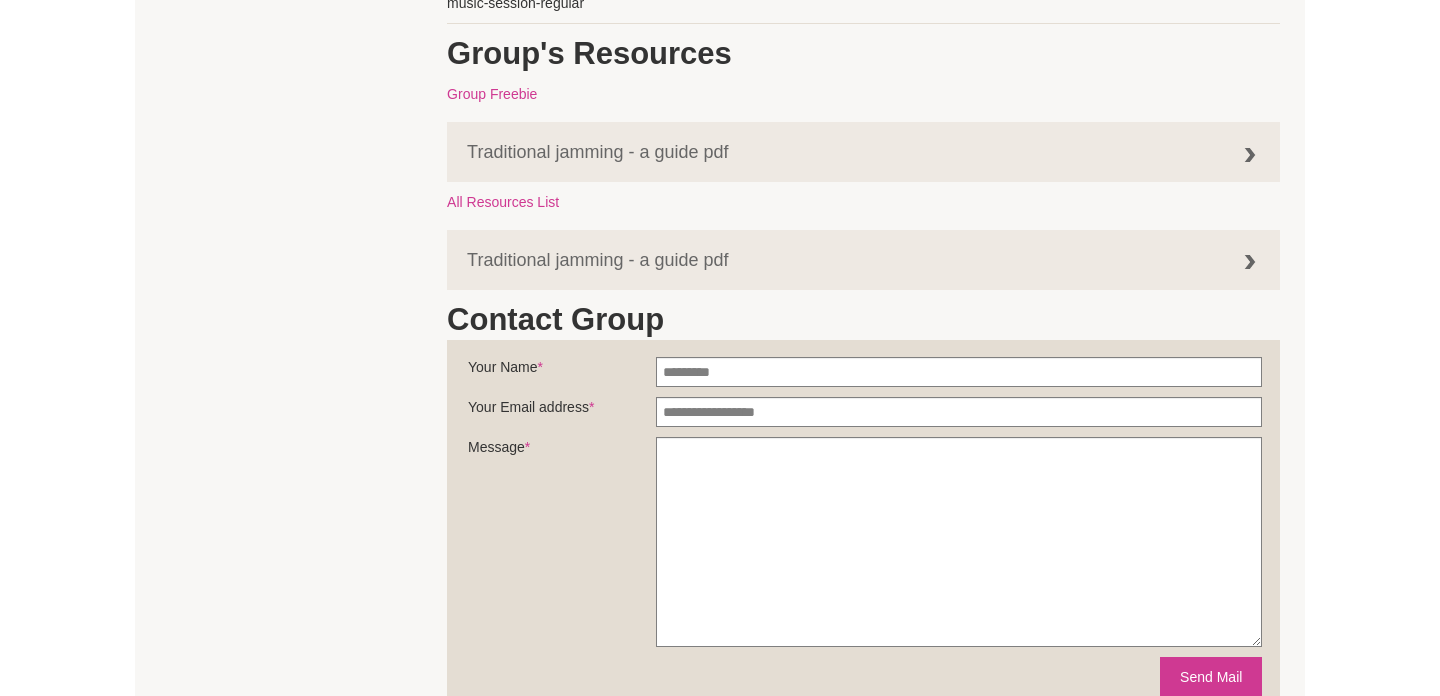 scroll, scrollTop: 1349, scrollLeft: 0, axis: vertical 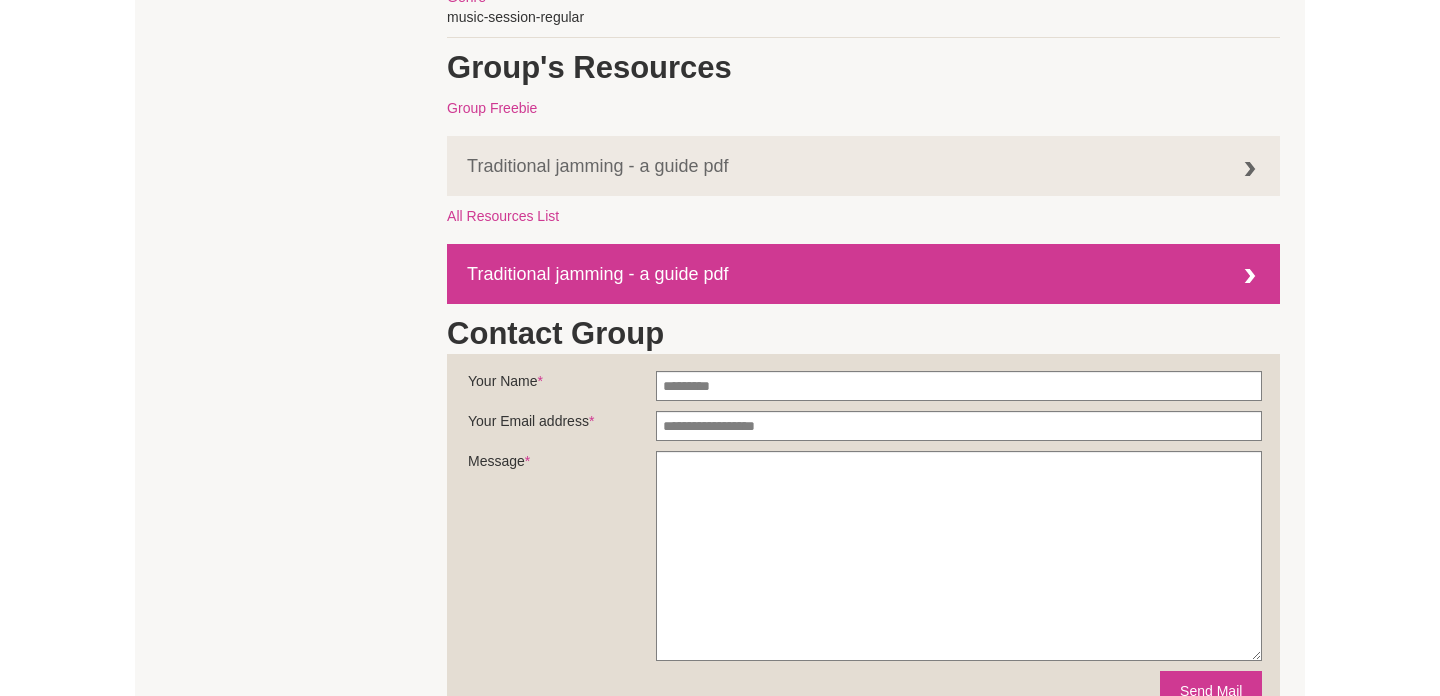 click on "Traditional jamming - a guide pdf" at bounding box center [863, 274] 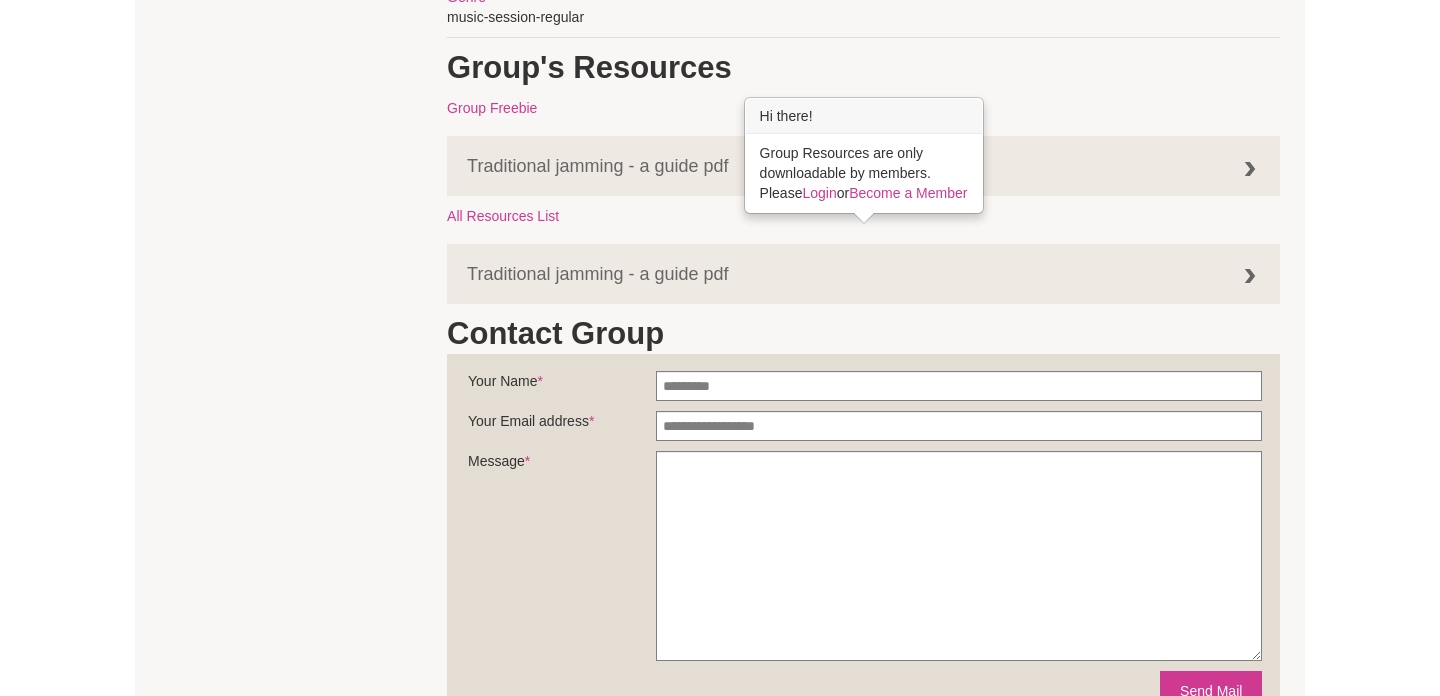 click on "Group Freebie" at bounding box center [863, 108] 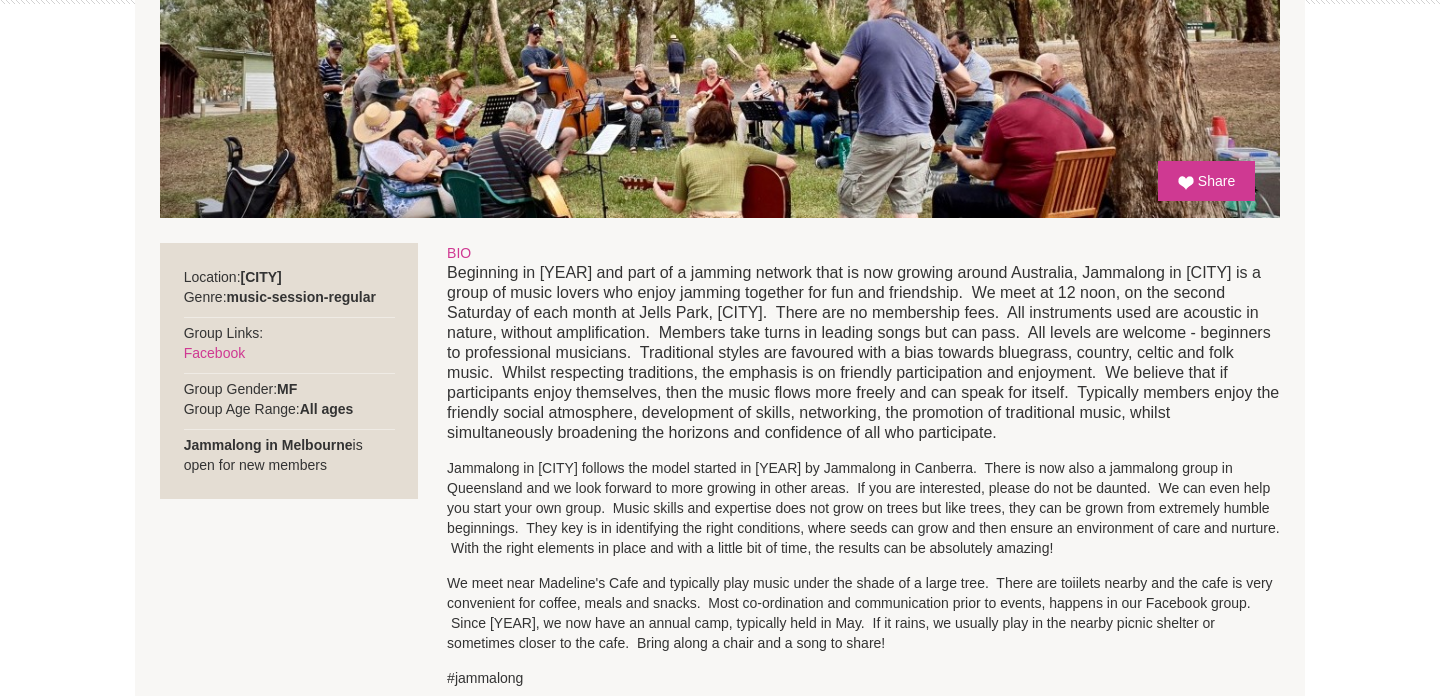 scroll, scrollTop: 595, scrollLeft: 0, axis: vertical 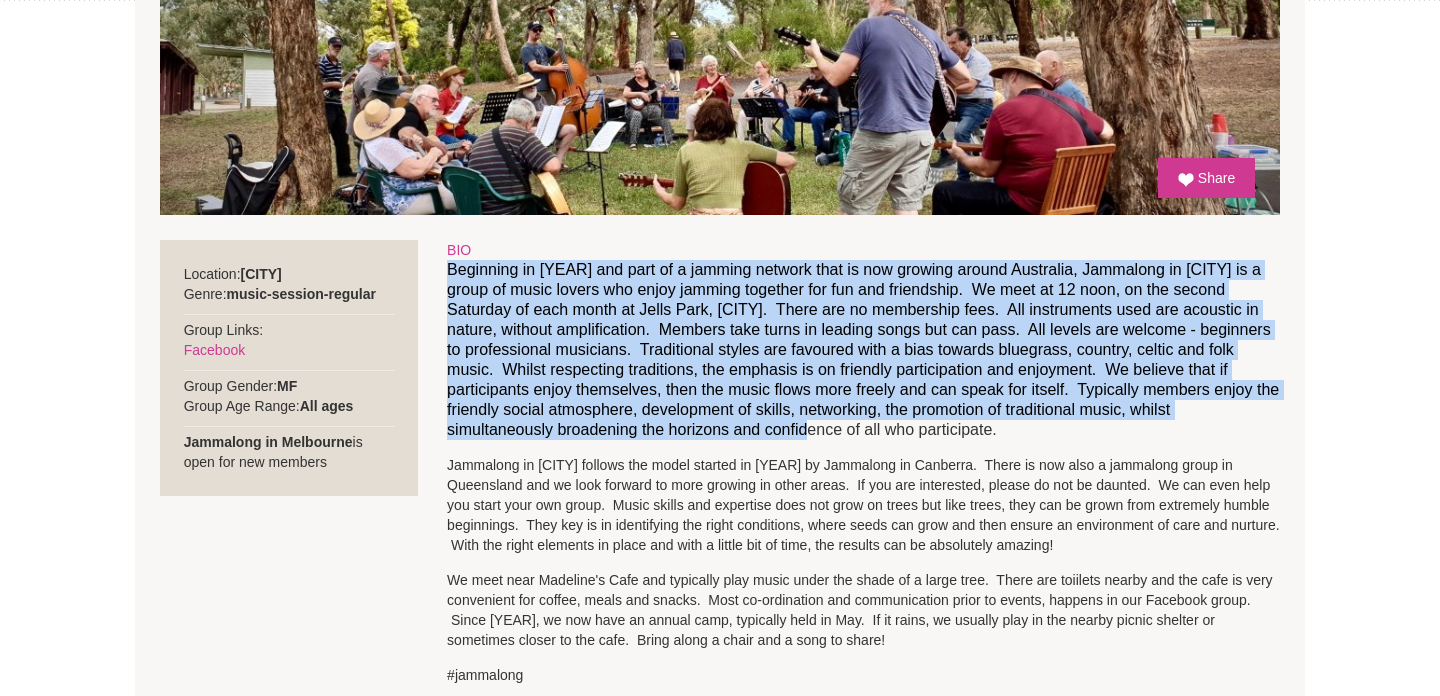 drag, startPoint x: 450, startPoint y: 269, endPoint x: 764, endPoint y: 437, distance: 356.11795 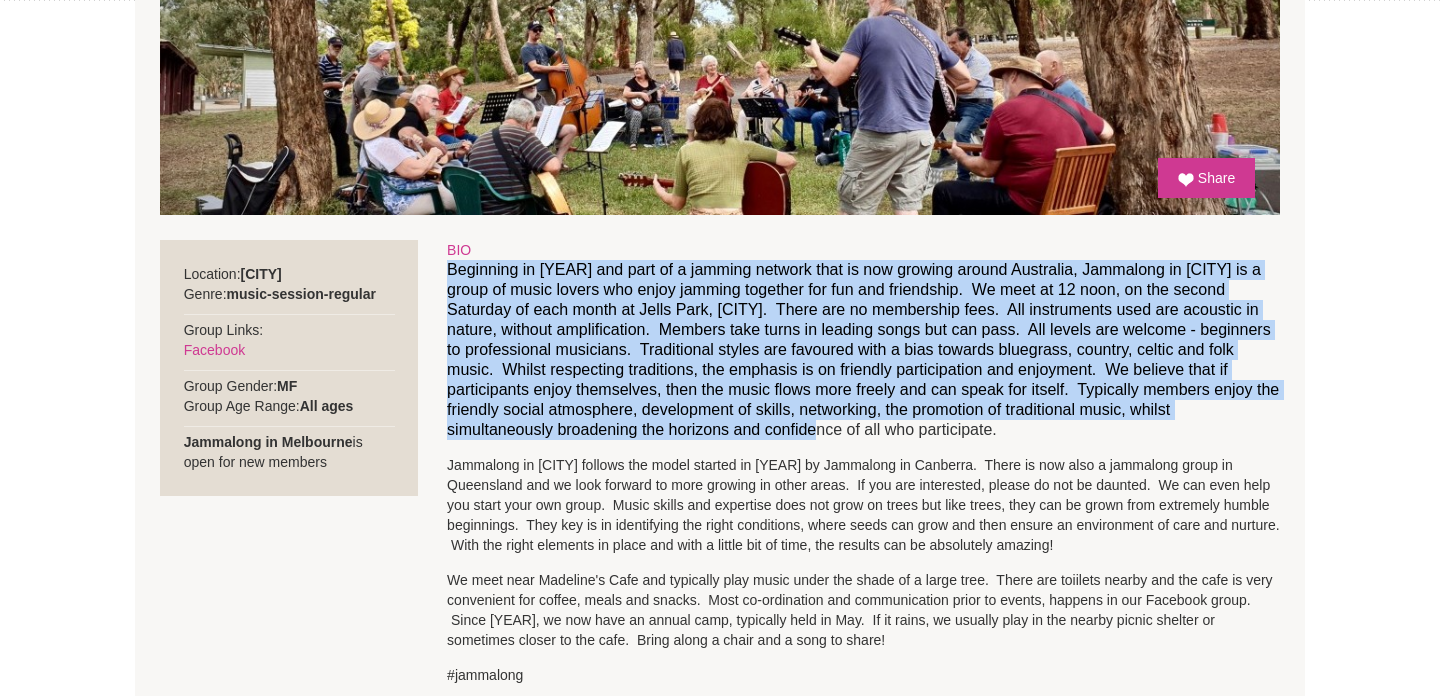 click on "Beginning in [YEAR] and part of a jamming network that is now growing around Australia, Jammalong in [CITY] is a group of music lovers who enjoy jamming together for fun and friendship.  We meet at 12 noon, on the second Saturday of each month at Jells Park, [CITY].  There are no membership fees.  All instruments used are acoustic in nature, without amplification.  Members take turns in leading songs but can pass.  All levels are welcome - beginners to professional musicians.  Traditional styles are favoured with a bias towards bluegrass, country, celtic and folk music.  Whilst respecting traditions, the emphasis is on friendly participation and enjoyment.  We believe that if participants enjoy themselves, then the music flows more freely and can speak for itself.  Typically members enjoy the friendly social atmosphere, development of skills, networking, the promotion of traditional music, whilst simultaneously broadening the horizons and confidence of all who participate." at bounding box center [863, 350] 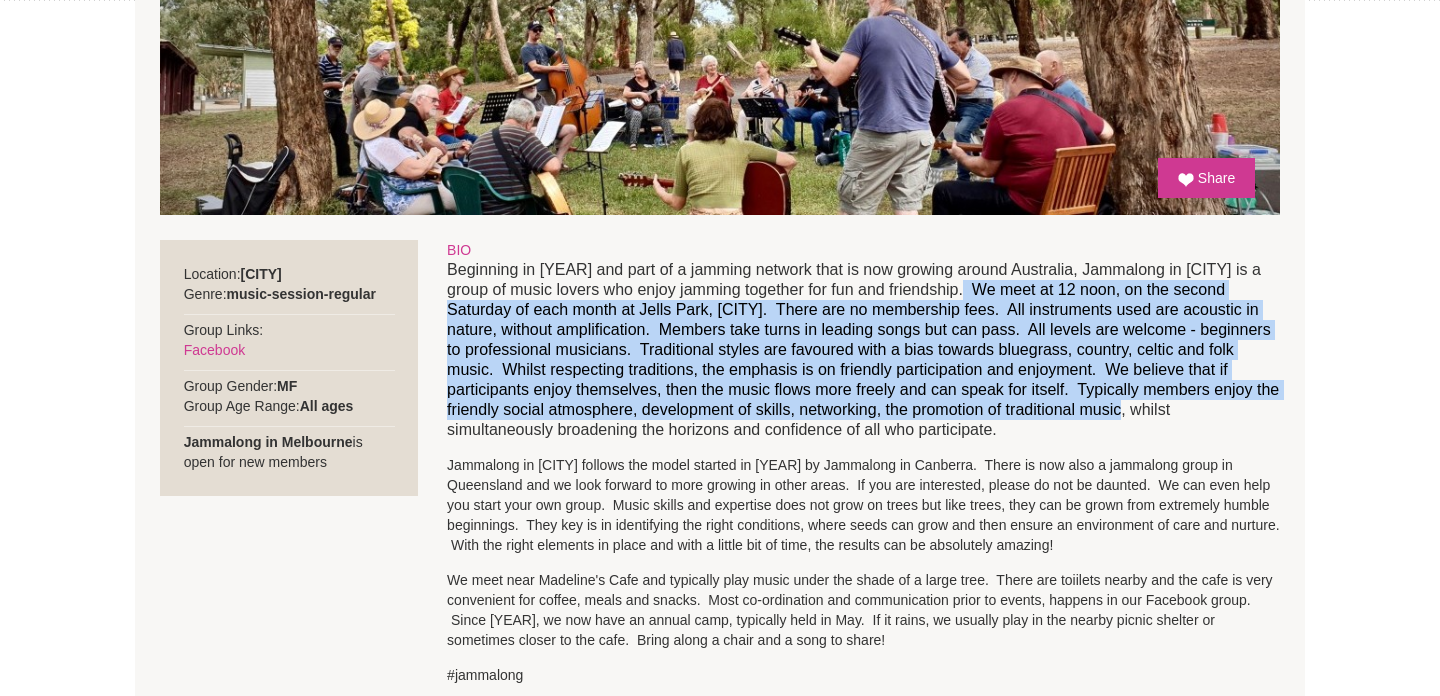 drag, startPoint x: 1139, startPoint y: 405, endPoint x: 980, endPoint y: 283, distance: 200.41208 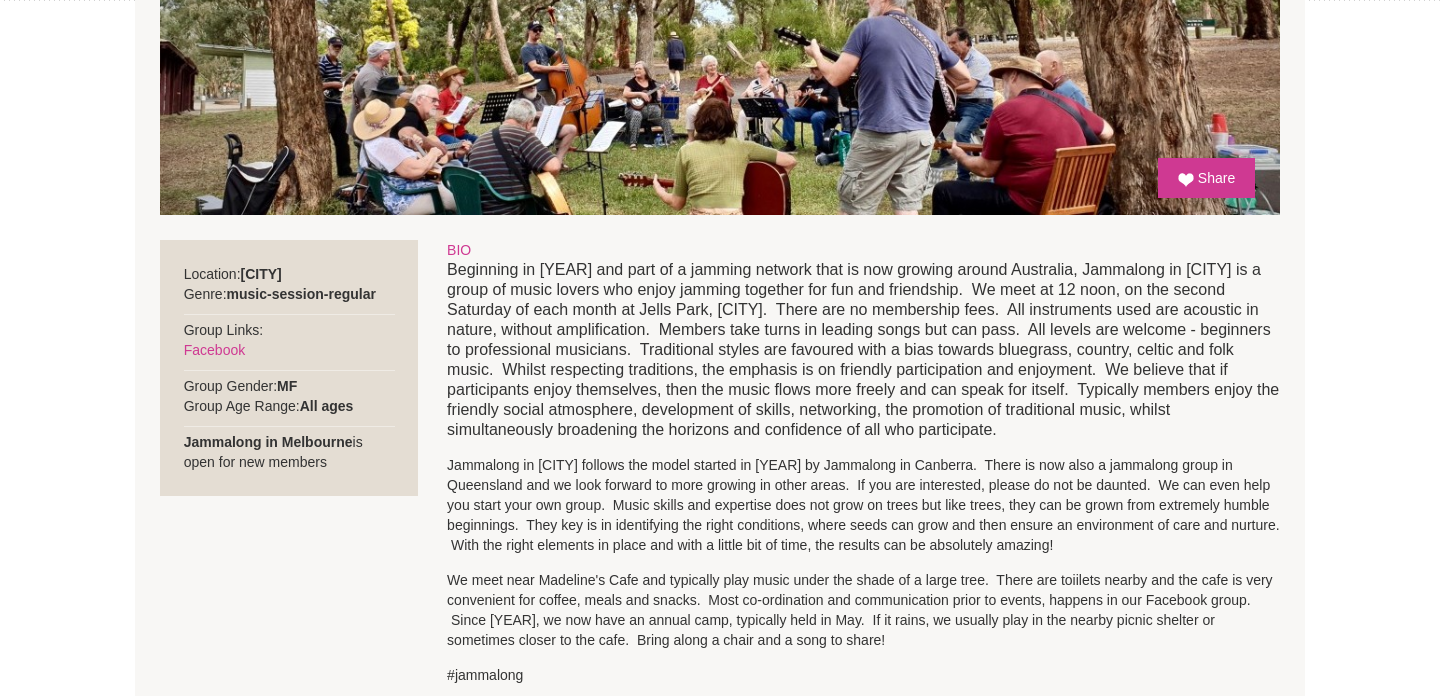 click on "Beginning in [YEAR] and part of a jamming network that is now growing around Australia, Jammalong in [CITY] is a group of music lovers who enjoy jamming together for fun and friendship.  We meet at 12 noon, on the second Saturday of each month at Jells Park, [CITY].  There are no membership fees.  All instruments used are acoustic in nature, without amplification.  Members take turns in leading songs but can pass.  All levels are welcome - beginners to professional musicians.  Traditional styles are favoured with a bias towards bluegrass, country, celtic and folk music.  Whilst respecting traditions, the emphasis is on friendly participation and enjoyment.  We believe that if participants enjoy themselves, then the music flows more freely and can speak for itself.  Typically members enjoy the friendly social atmosphere, development of skills, networking, the promotion of traditional music, whilst simultaneously broadening the horizons and confidence of all who participate." at bounding box center (863, 350) 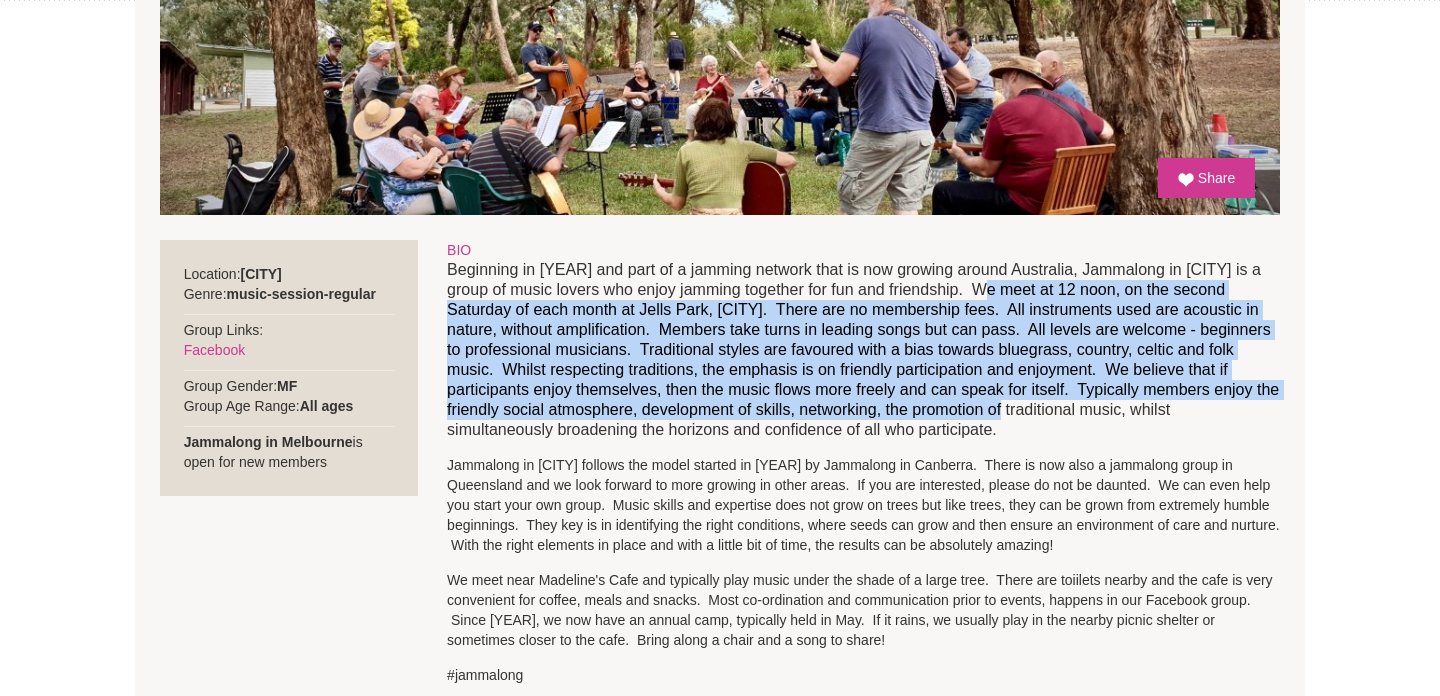 drag, startPoint x: 993, startPoint y: 284, endPoint x: 1027, endPoint y: 410, distance: 130.5067 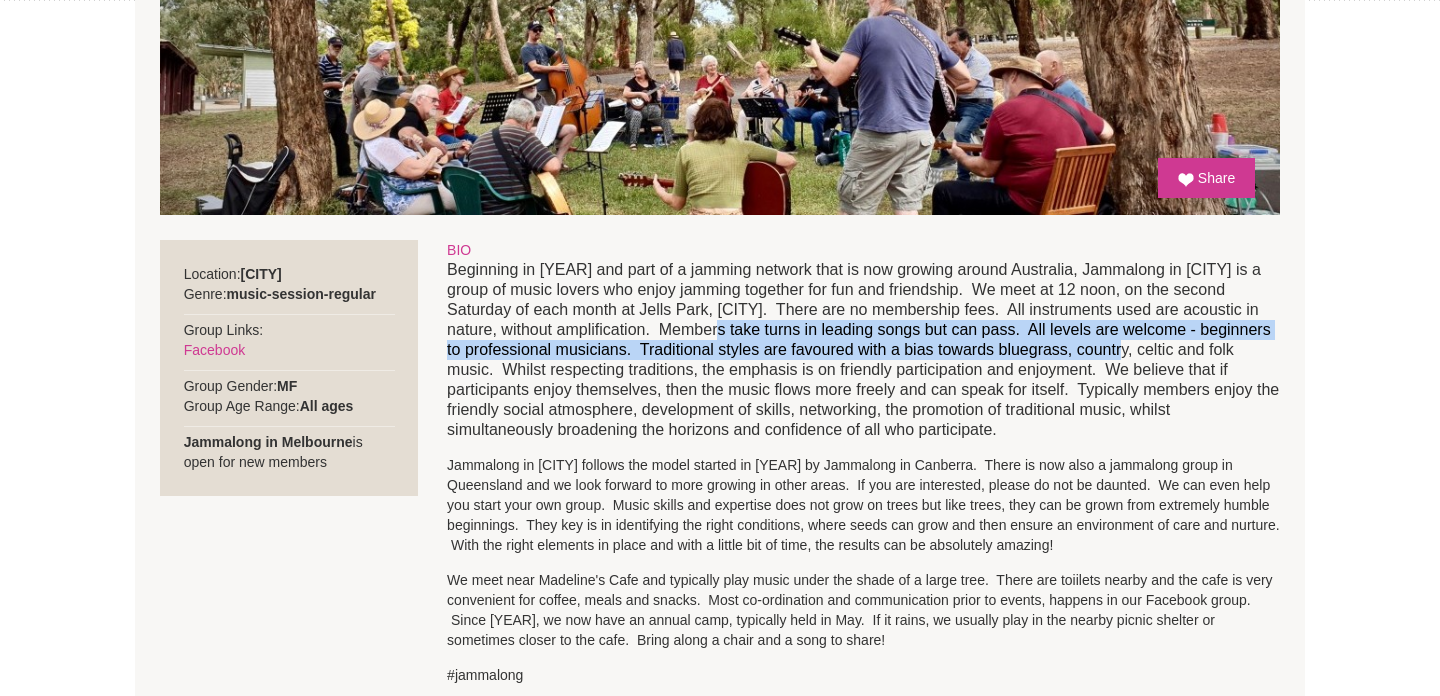 drag, startPoint x: 736, startPoint y: 325, endPoint x: 1106, endPoint y: 349, distance: 370.77756 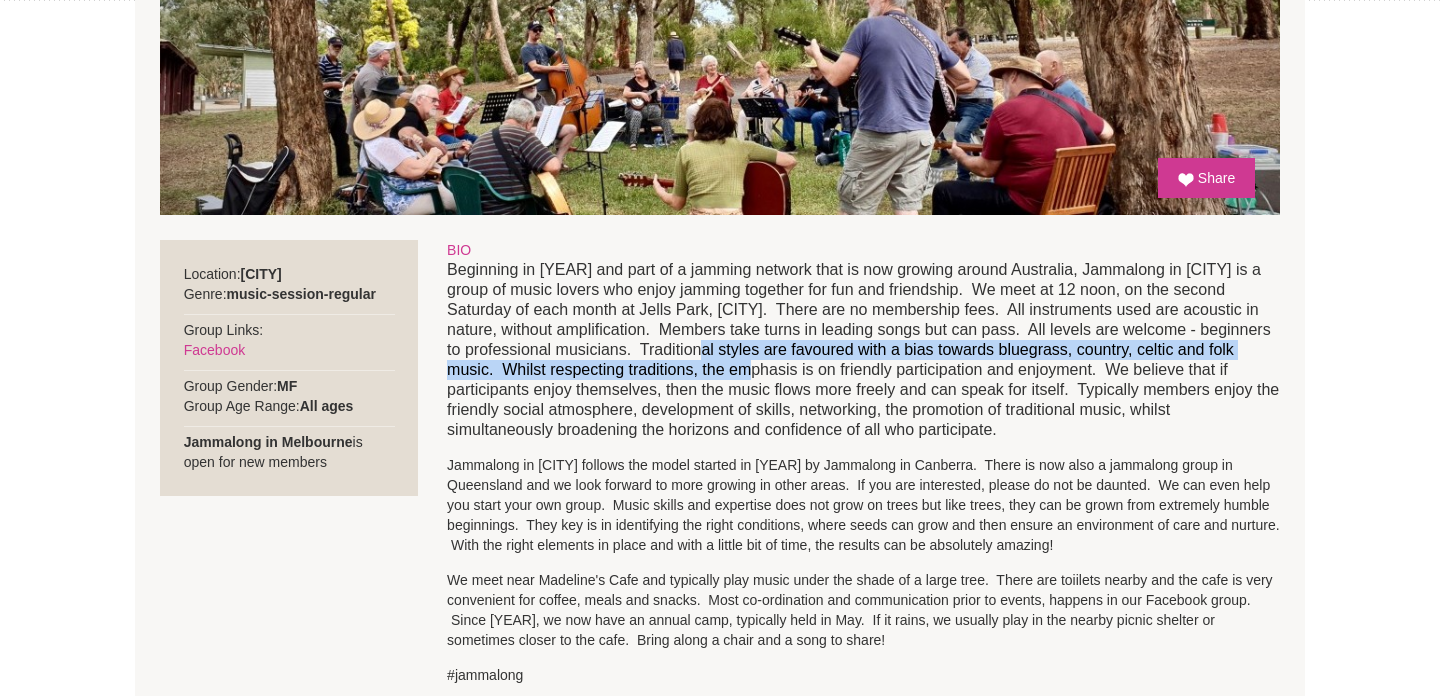 drag, startPoint x: 733, startPoint y: 349, endPoint x: 760, endPoint y: 366, distance: 31.906113 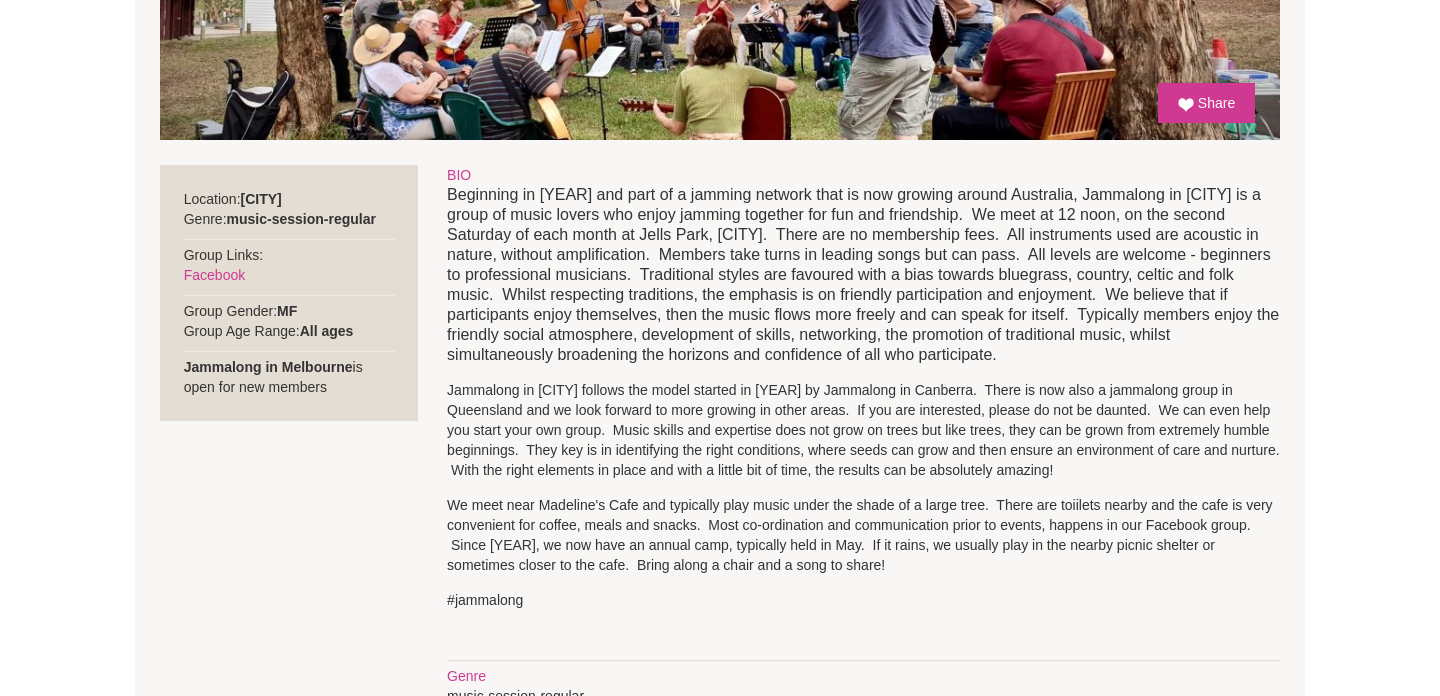 scroll, scrollTop: 760, scrollLeft: 0, axis: vertical 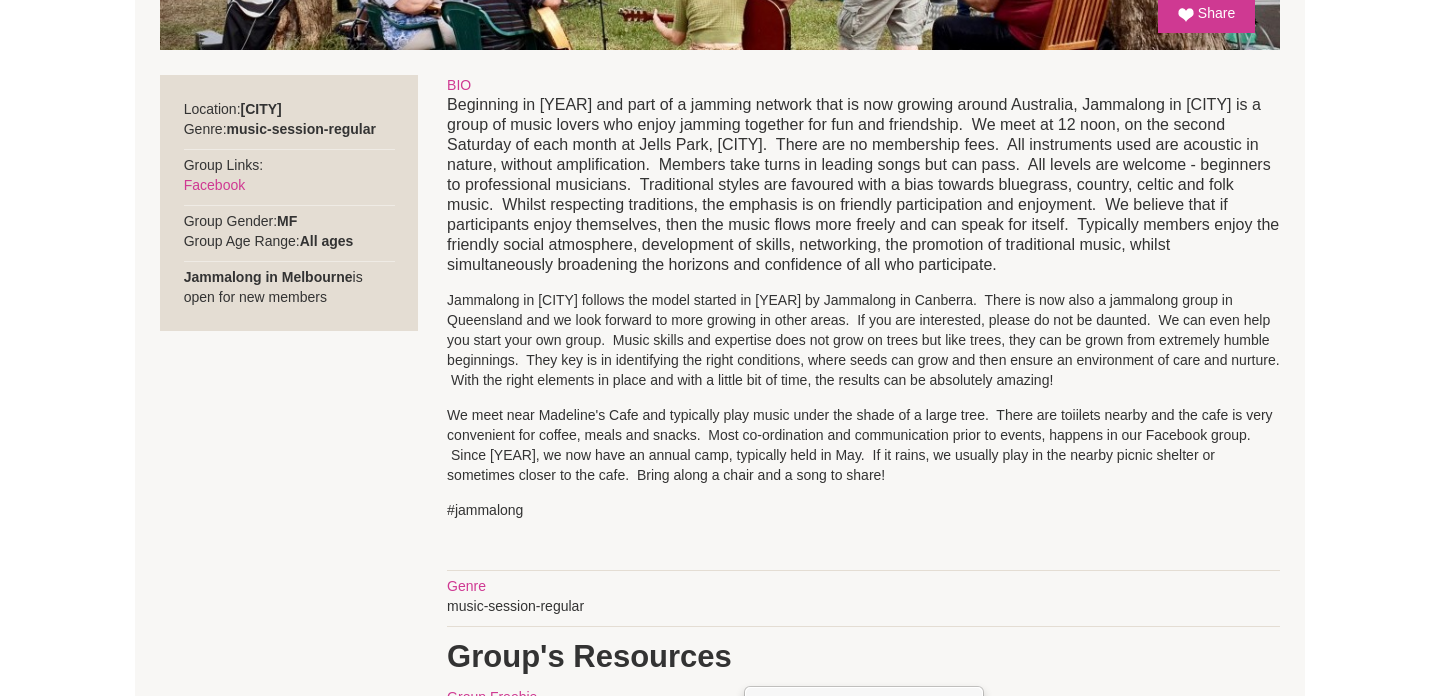 drag, startPoint x: 1000, startPoint y: 296, endPoint x: 1171, endPoint y: 385, distance: 192.77448 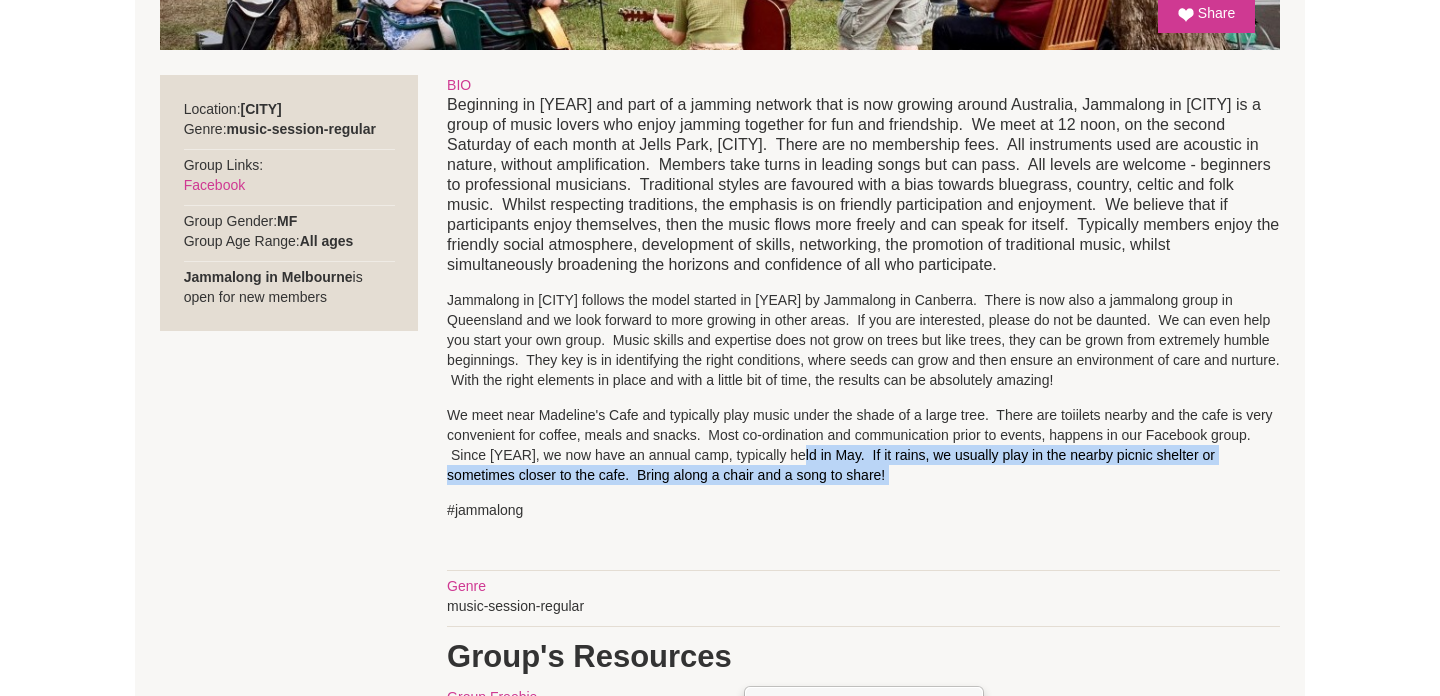 drag, startPoint x: 981, startPoint y: 488, endPoint x: 808, endPoint y: 456, distance: 175.93465 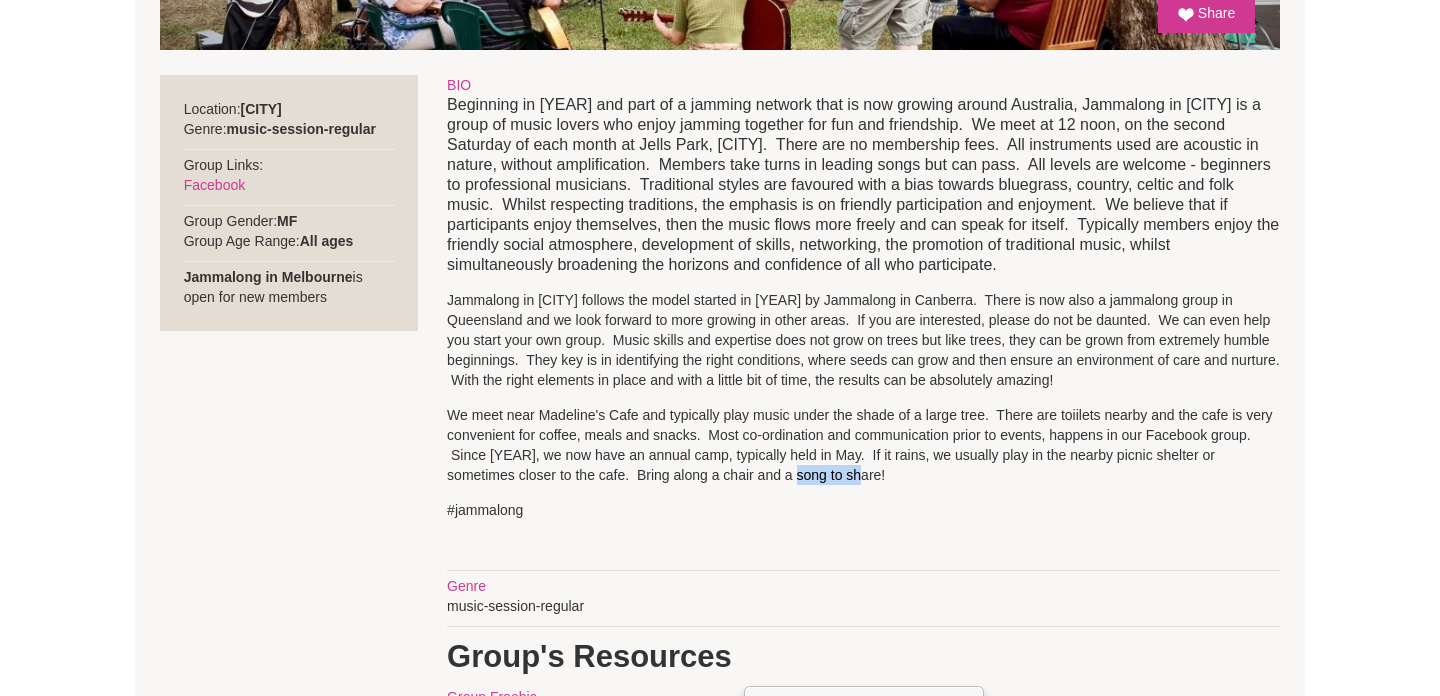 drag, startPoint x: 806, startPoint y: 469, endPoint x: 740, endPoint y: 464, distance: 66.189125 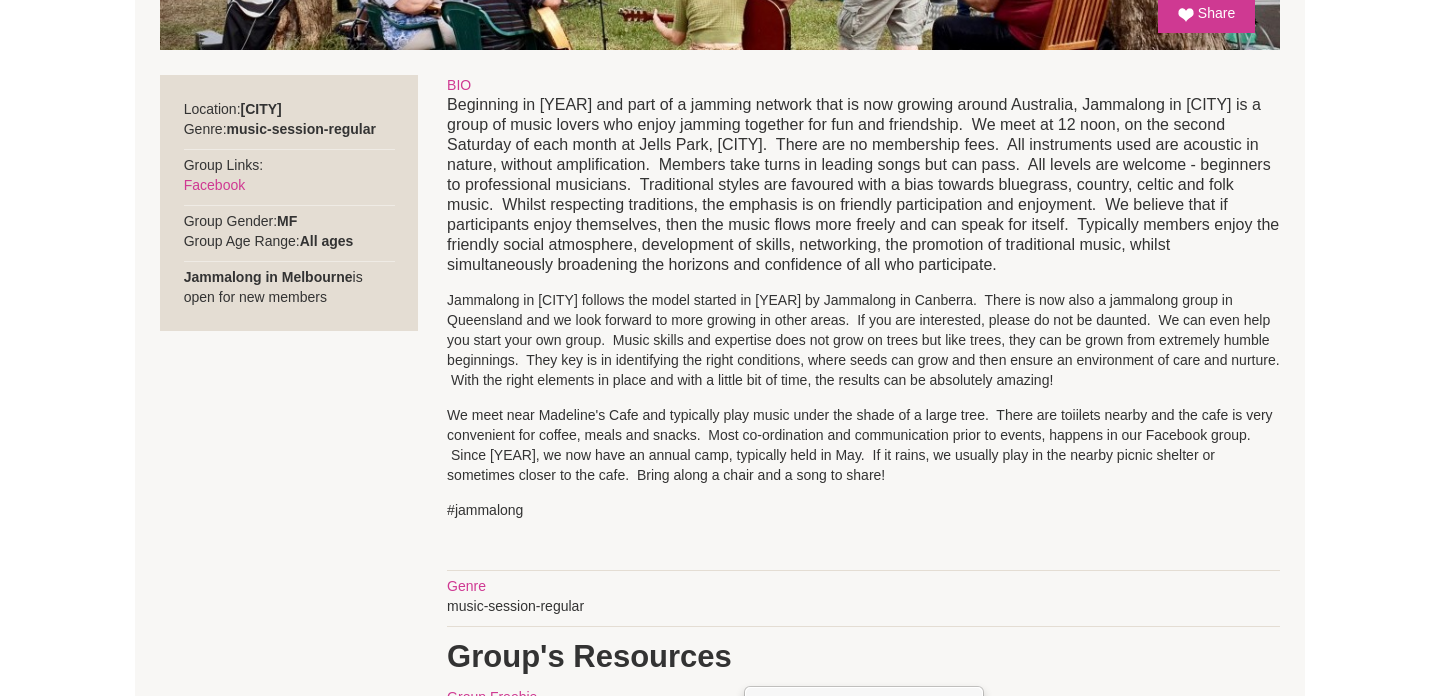 click on "We meet near Madeline's Cafe and typically play music under the shade of a large tree.  There are toiilets nearby and the cafe is very convenient for coffee, meals and snacks.  Most co-ordination and communication prior to events, happens in our Facebook group.  Since [YEAR], we now have an annual camp, typically held in May.  If it rains, we usually play in the nearby picnic shelter or sometimes closer to the cafe.  Bring along a chair and a song to share!" at bounding box center [863, 445] 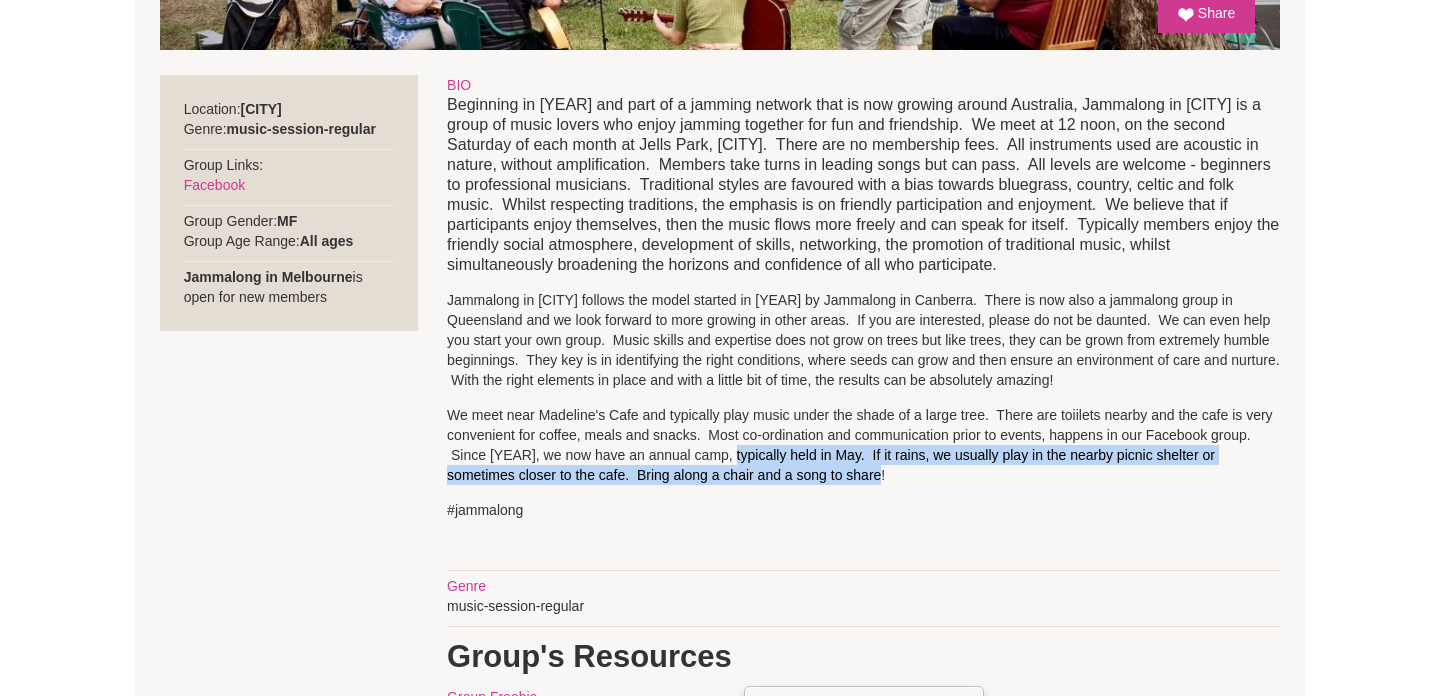 drag, startPoint x: 824, startPoint y: 481, endPoint x: 737, endPoint y: 449, distance: 92.69843 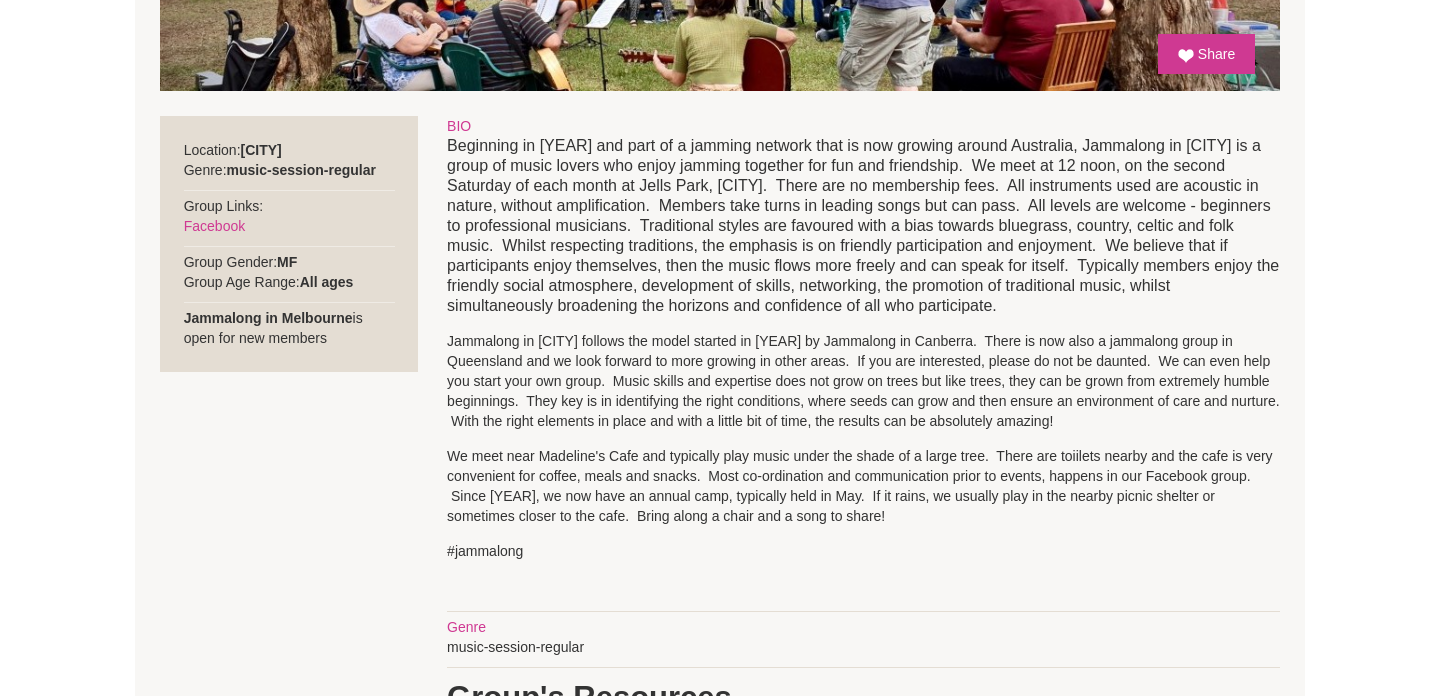 scroll, scrollTop: 712, scrollLeft: 0, axis: vertical 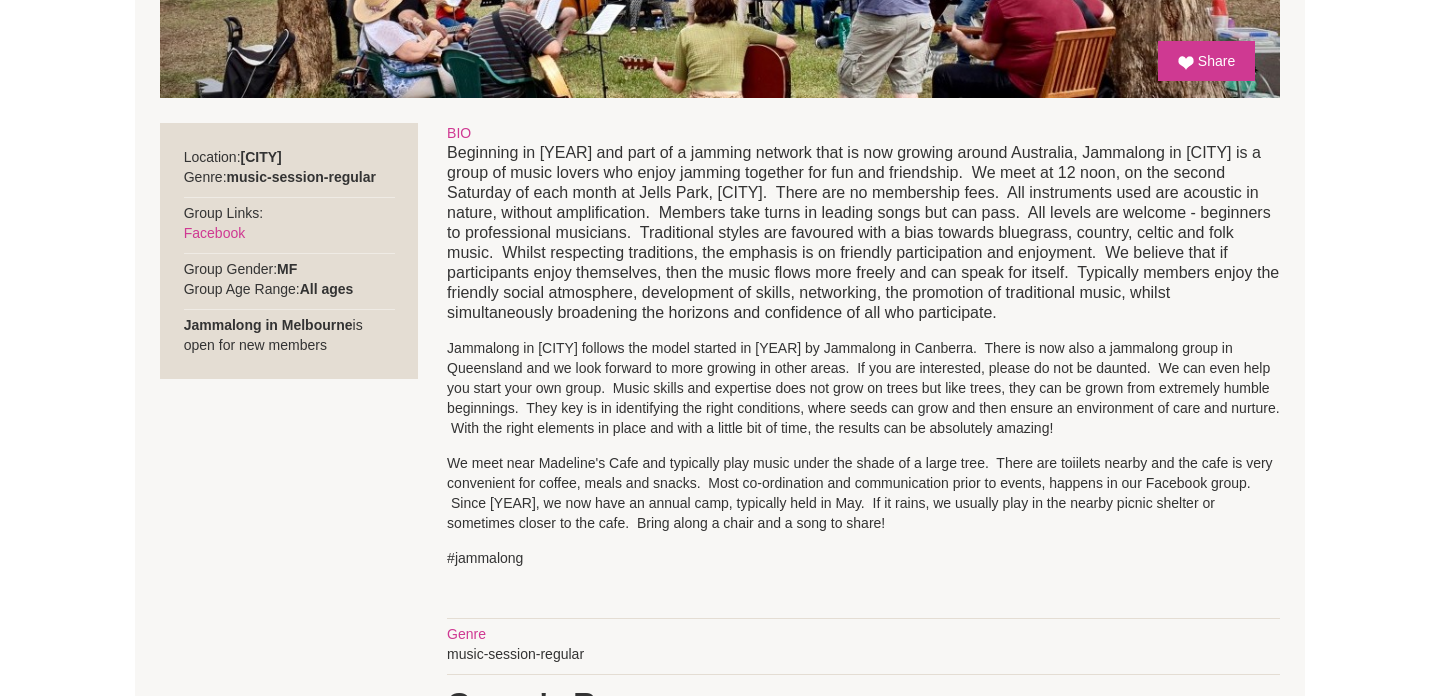 drag, startPoint x: 855, startPoint y: 345, endPoint x: 867, endPoint y: 345, distance: 12 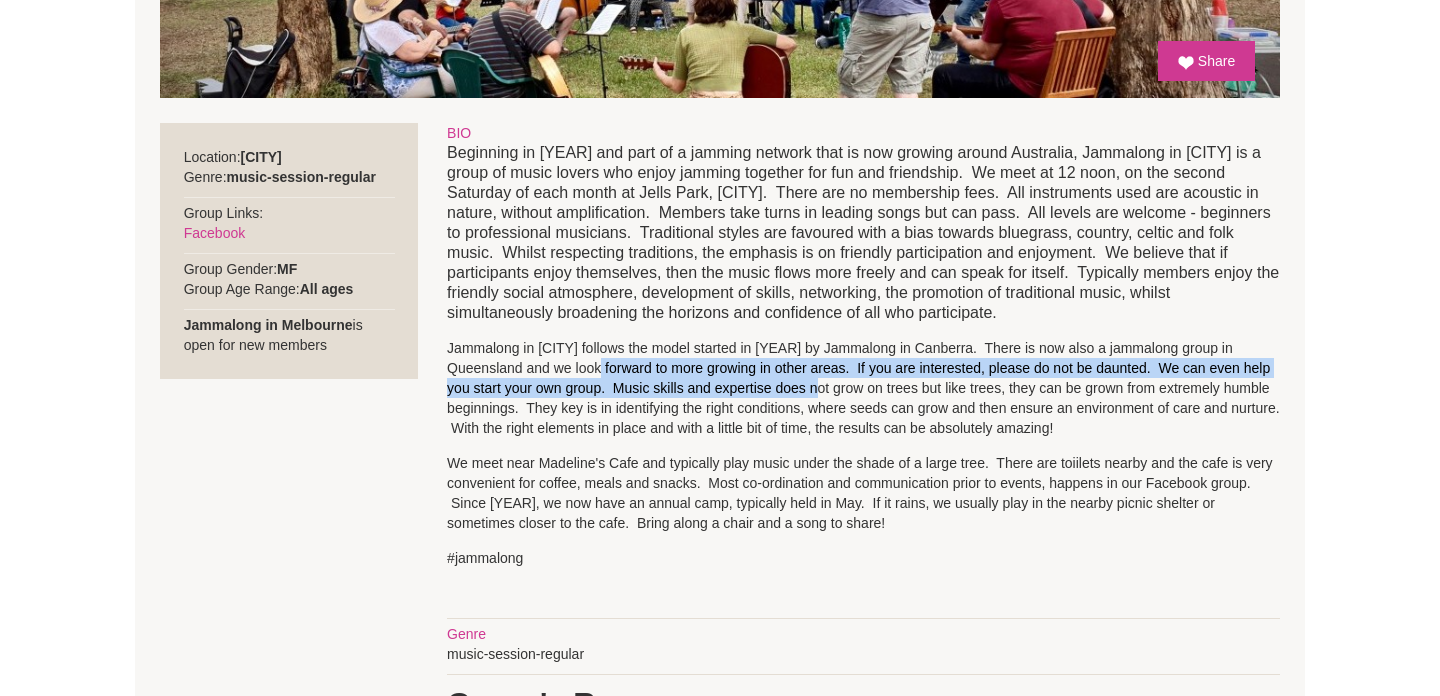 drag, startPoint x: 596, startPoint y: 363, endPoint x: 815, endPoint y: 398, distance: 221.77917 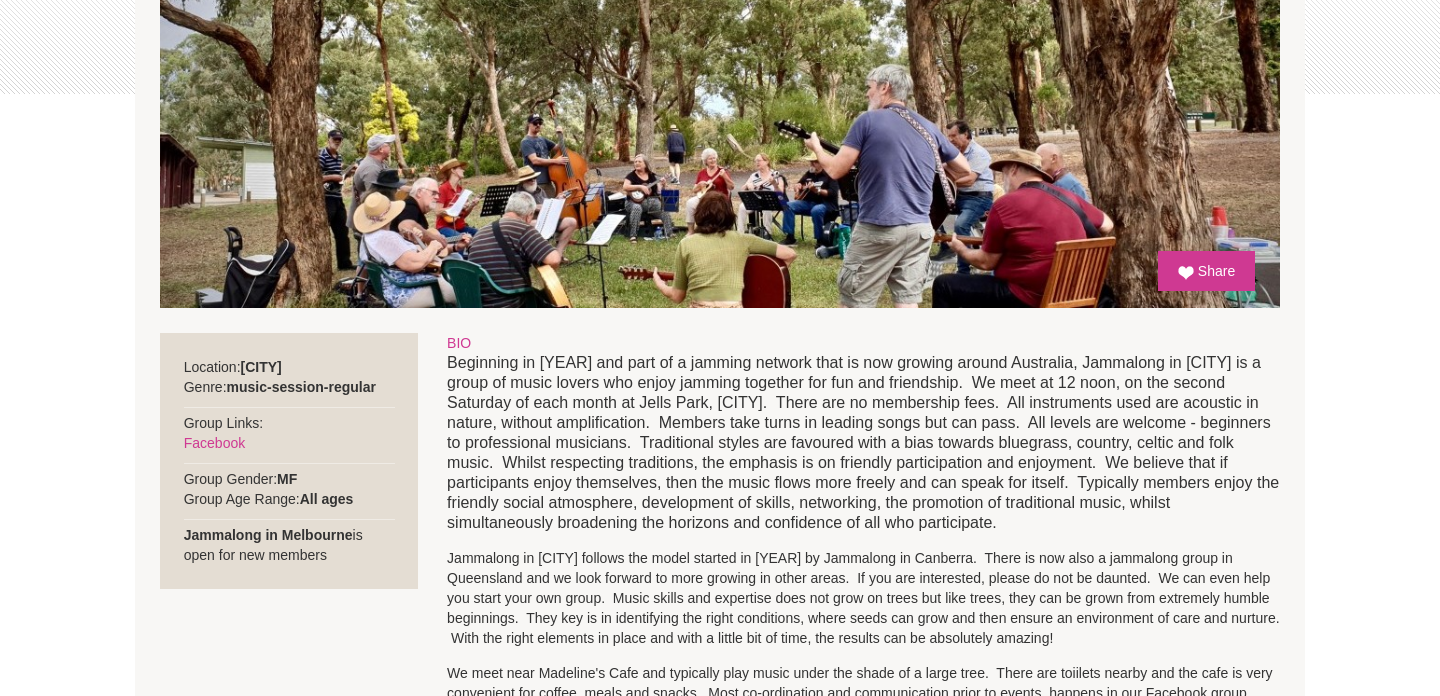 scroll, scrollTop: 501, scrollLeft: 0, axis: vertical 